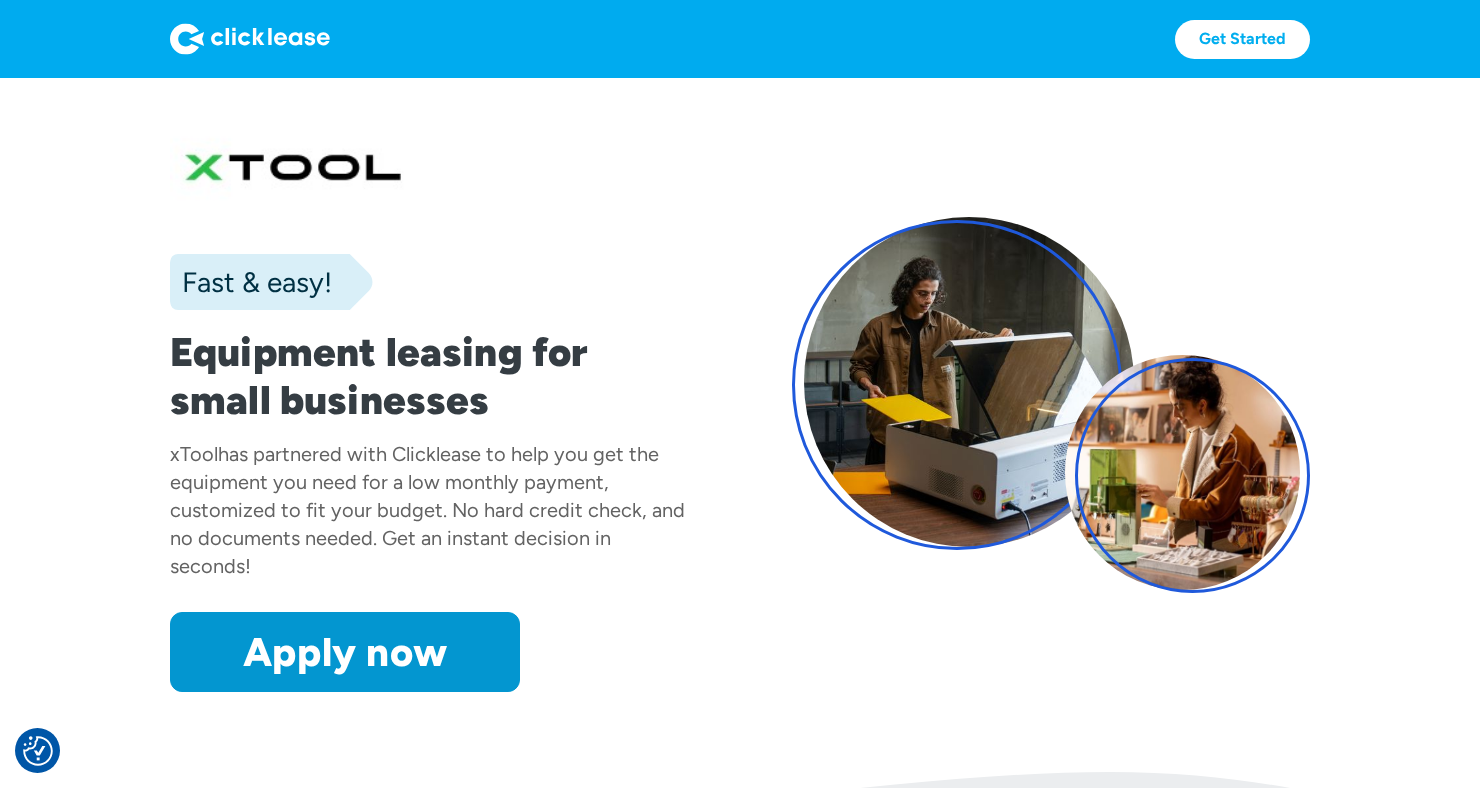 scroll, scrollTop: 0, scrollLeft: 0, axis: both 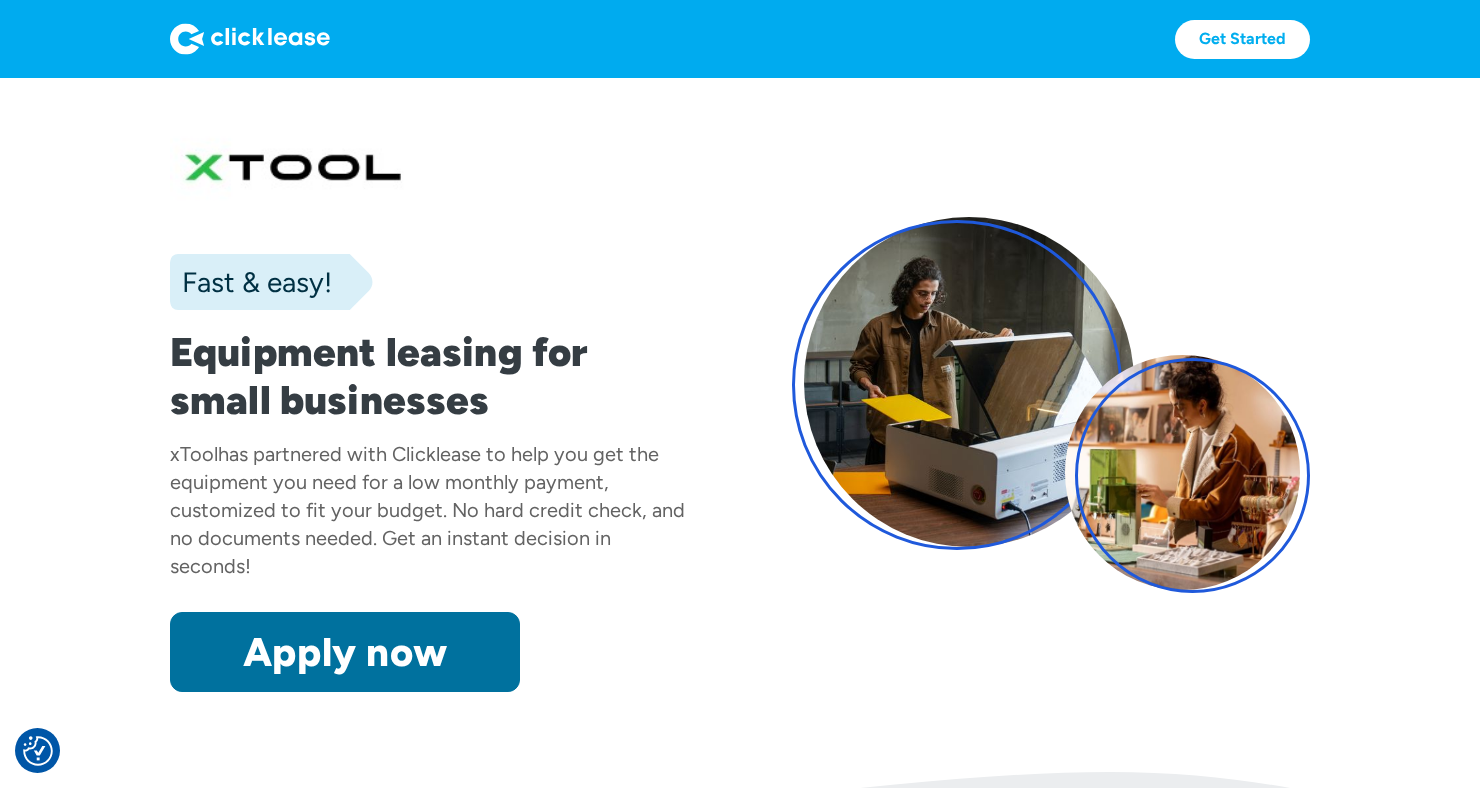 click on "Apply now" at bounding box center (345, 652) 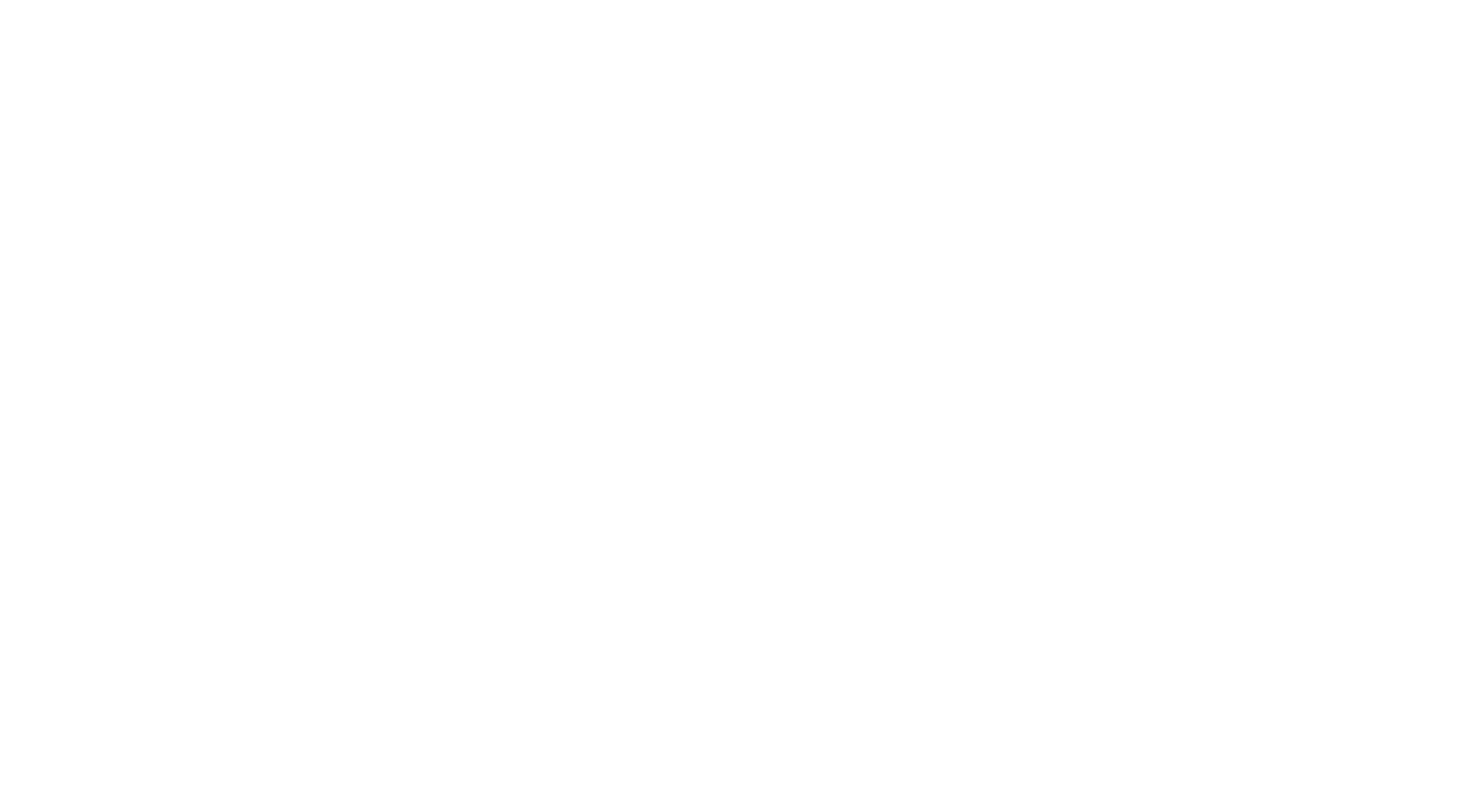 scroll, scrollTop: 0, scrollLeft: 0, axis: both 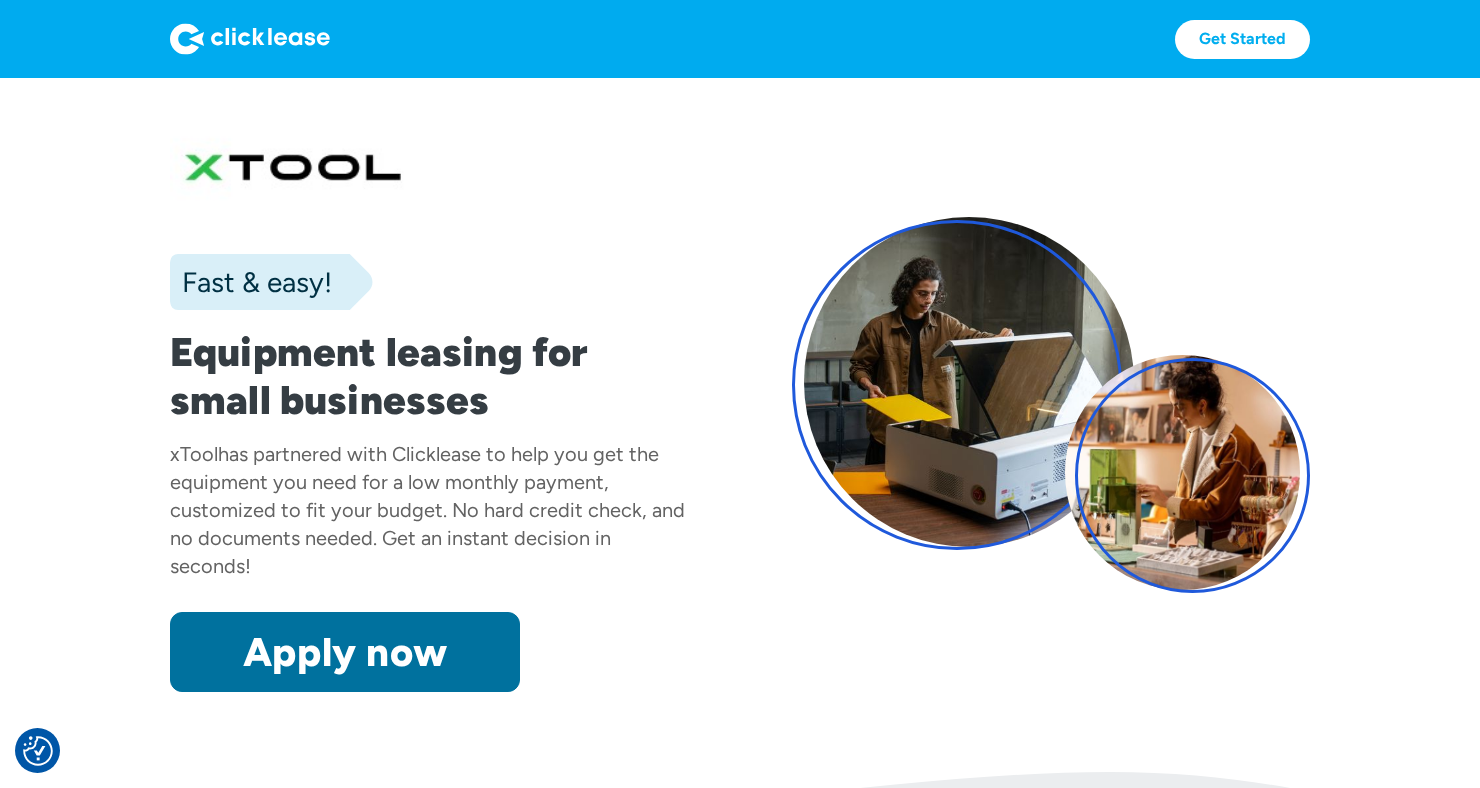 click on "Apply now" at bounding box center (345, 652) 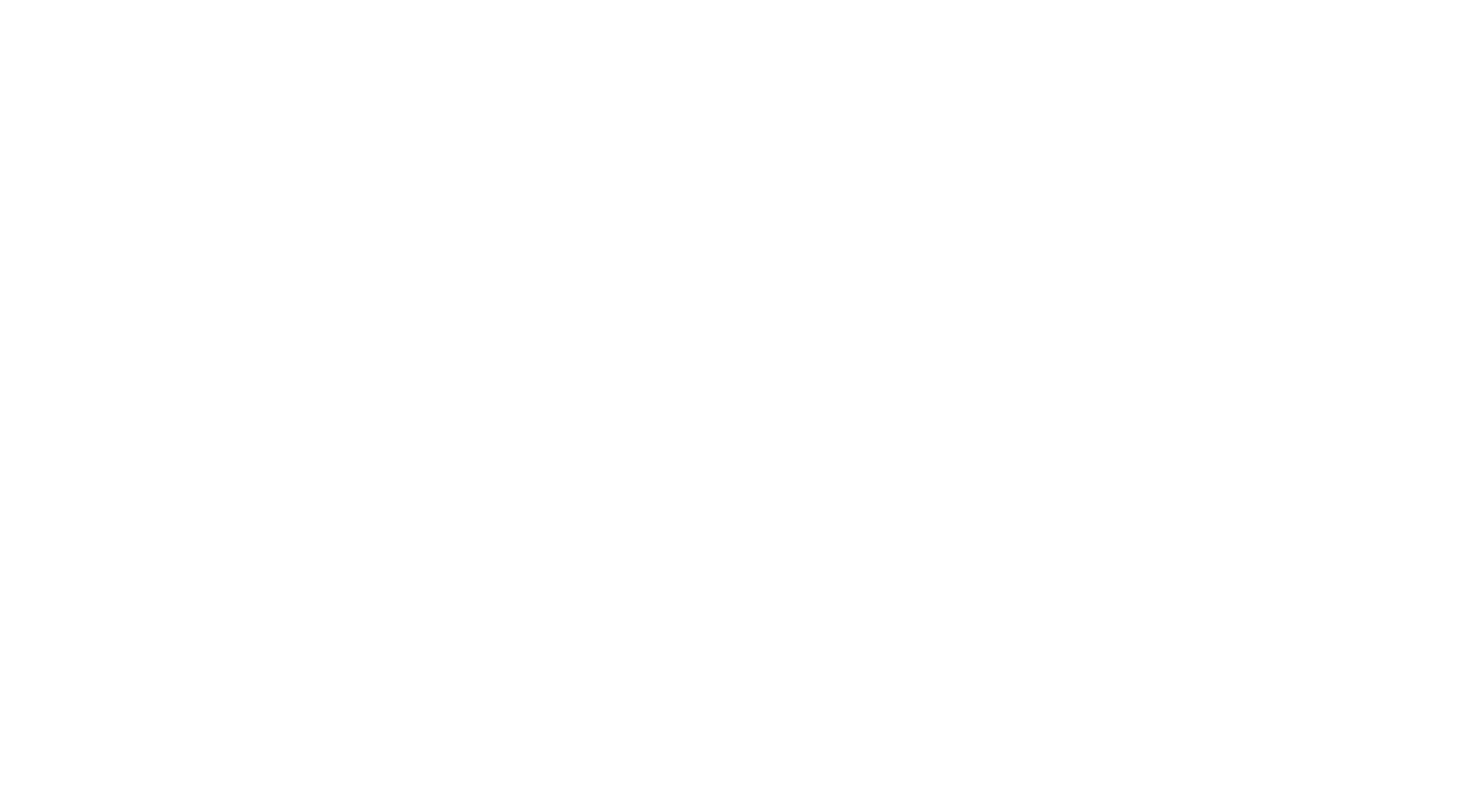 scroll, scrollTop: 0, scrollLeft: 0, axis: both 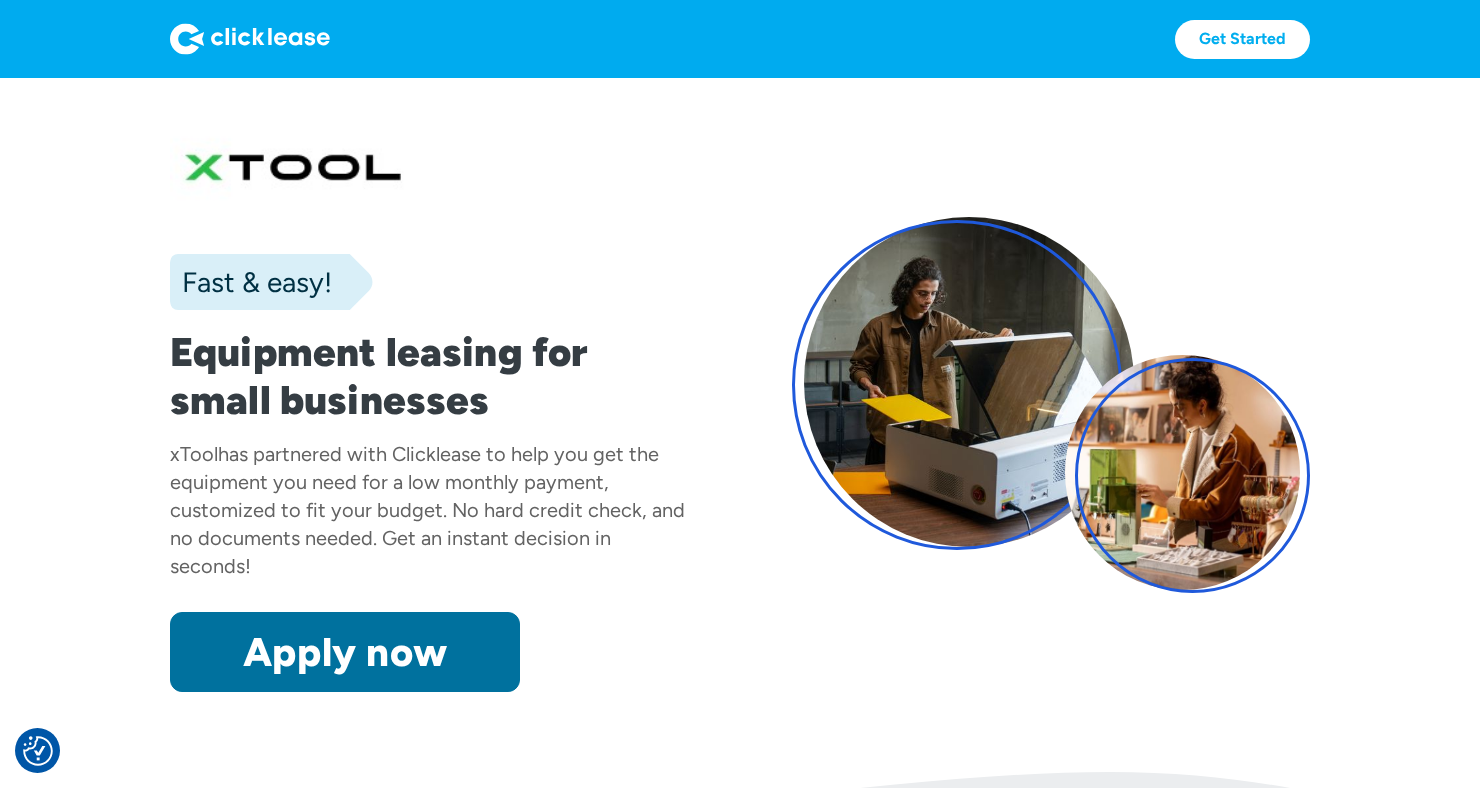 click on "Apply now" at bounding box center [345, 652] 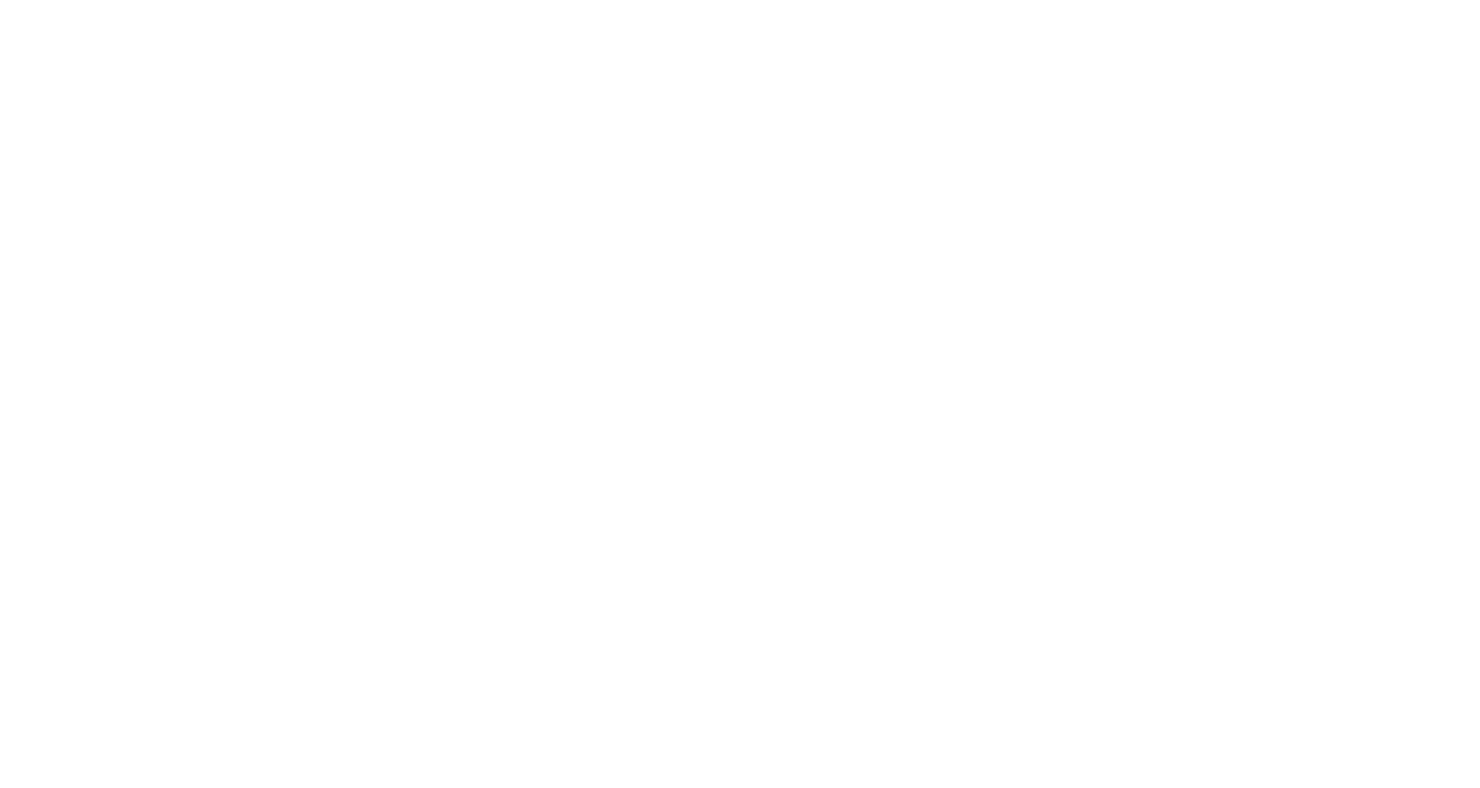 scroll, scrollTop: 0, scrollLeft: 0, axis: both 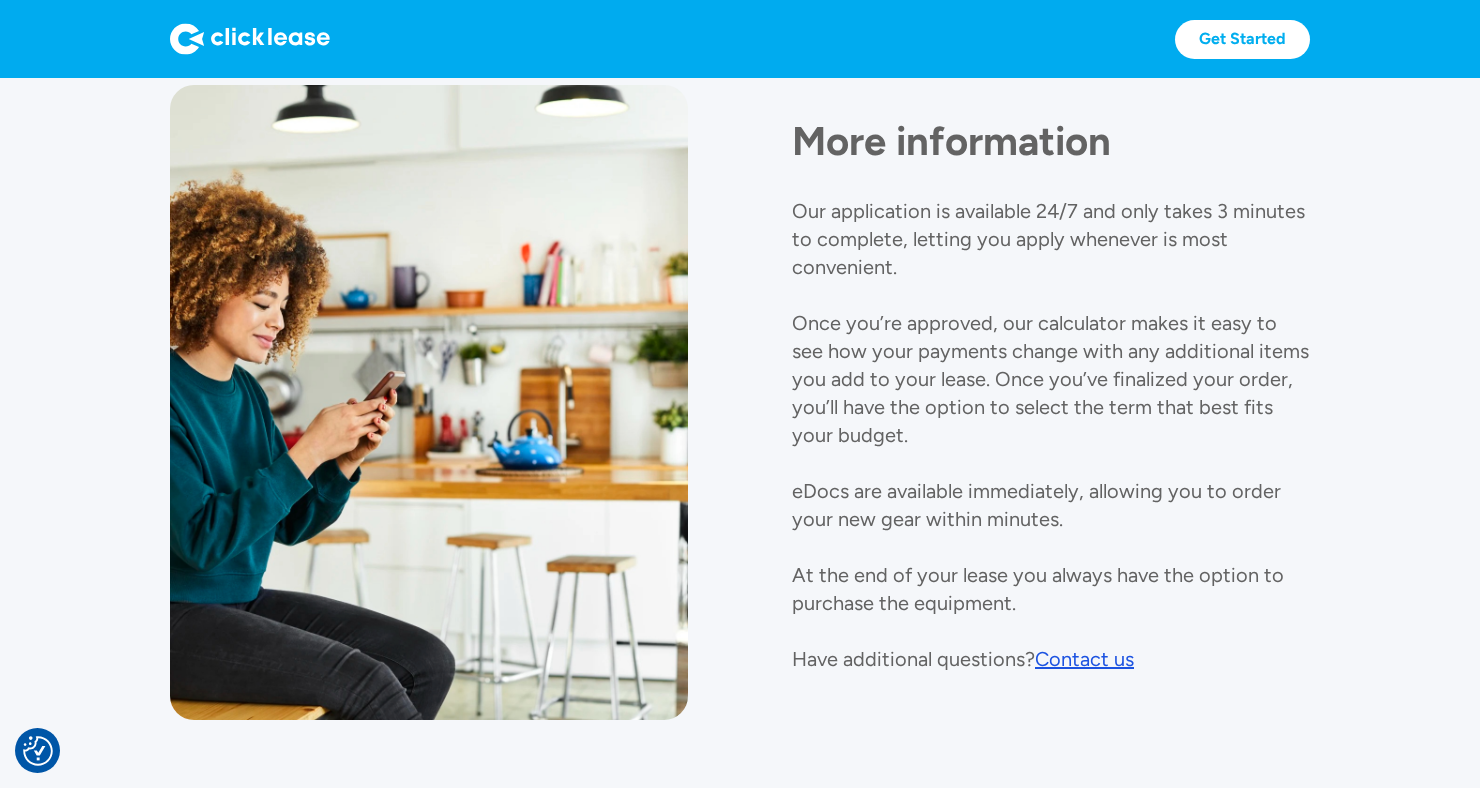 click on "Contact us" at bounding box center (1084, 659) 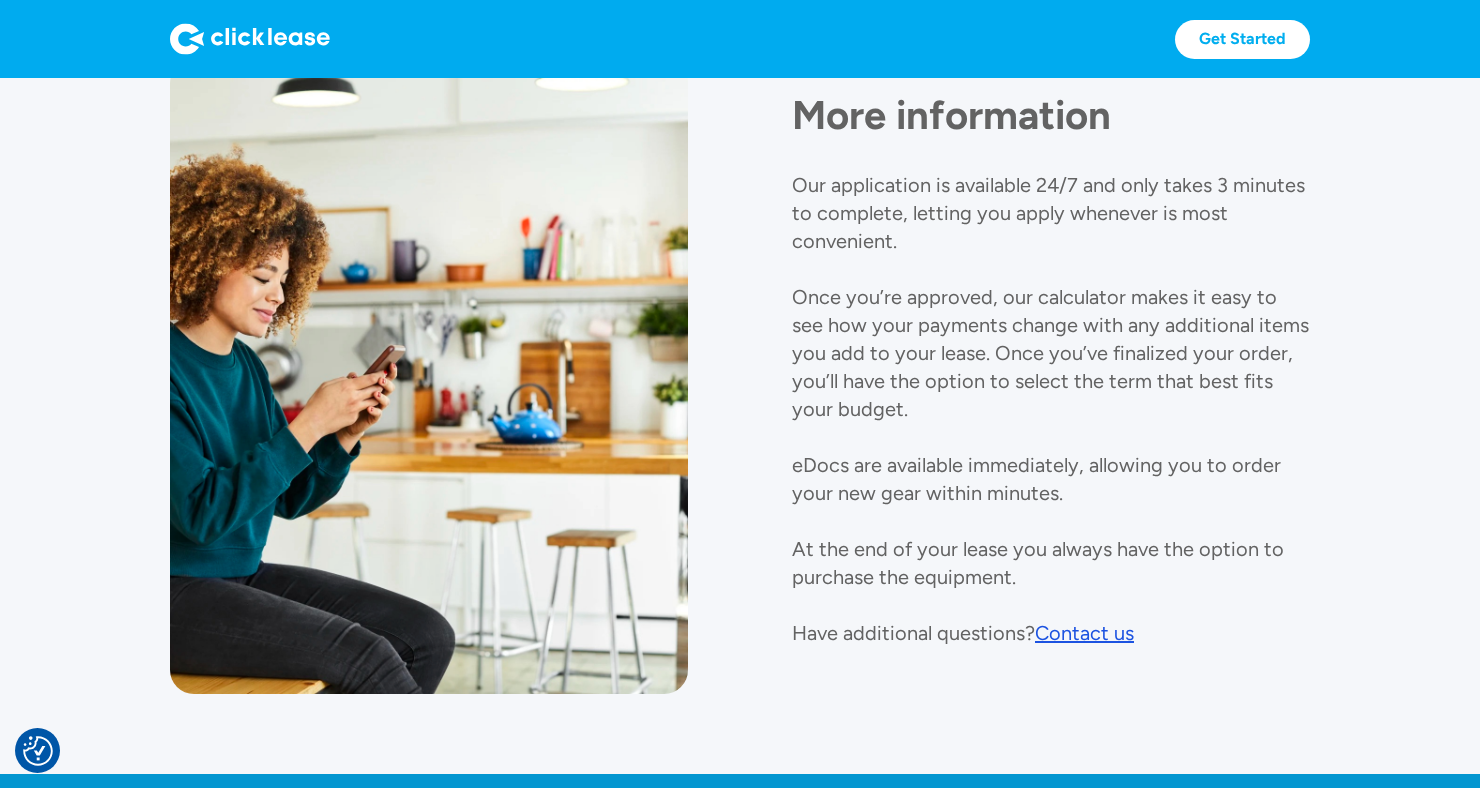 scroll, scrollTop: 2177, scrollLeft: 0, axis: vertical 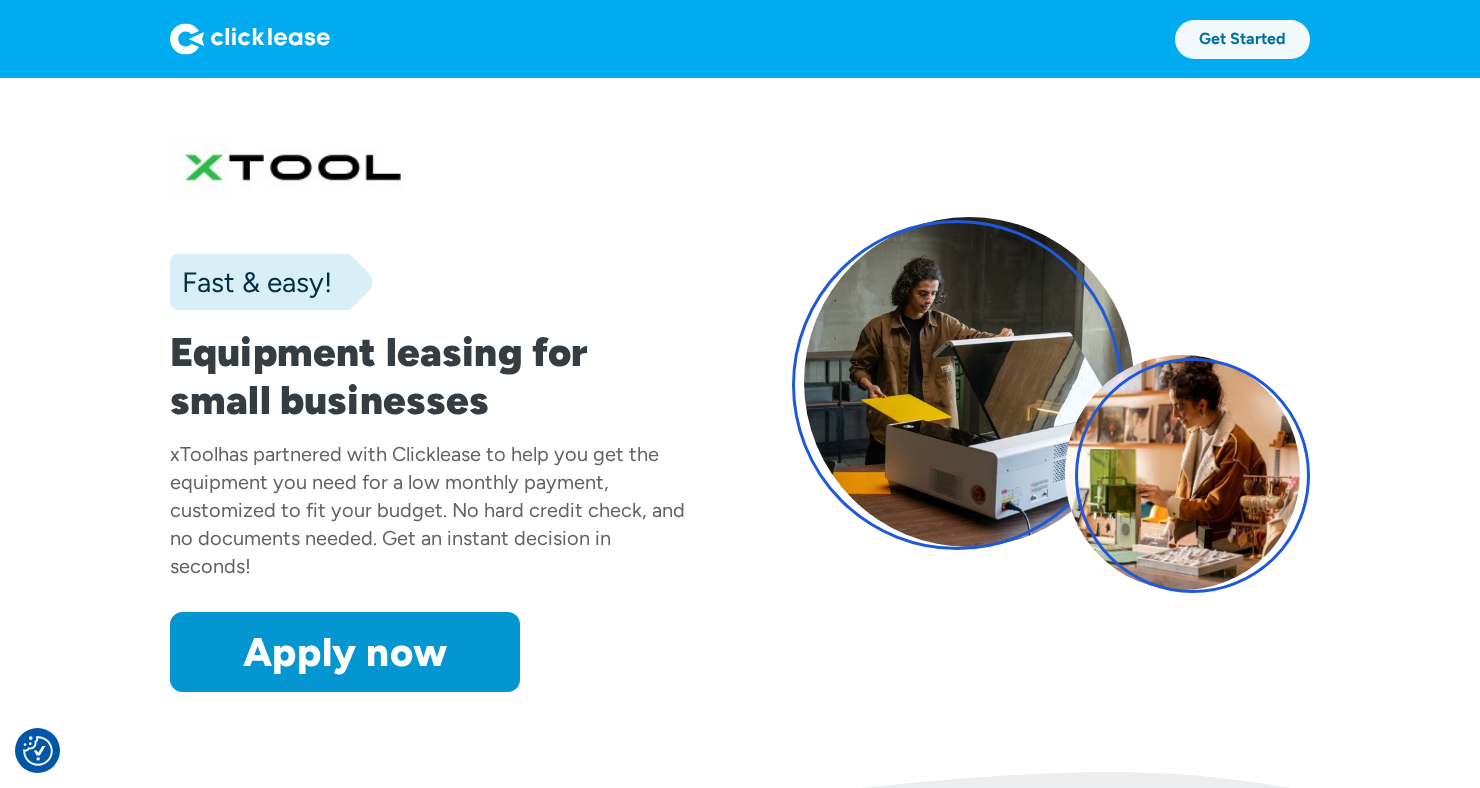 click on "Get Started" at bounding box center (1242, 39) 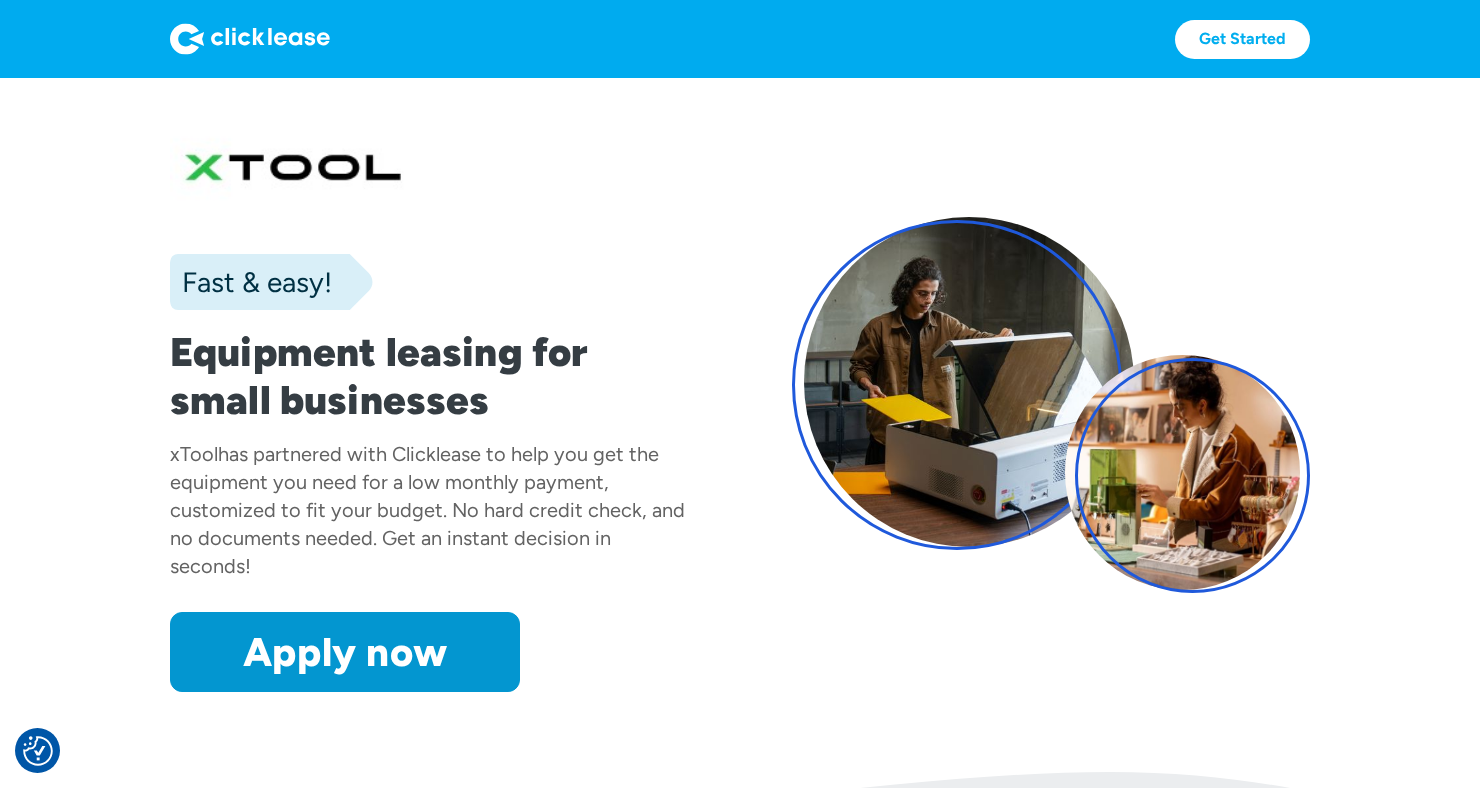 scroll, scrollTop: 0, scrollLeft: 0, axis: both 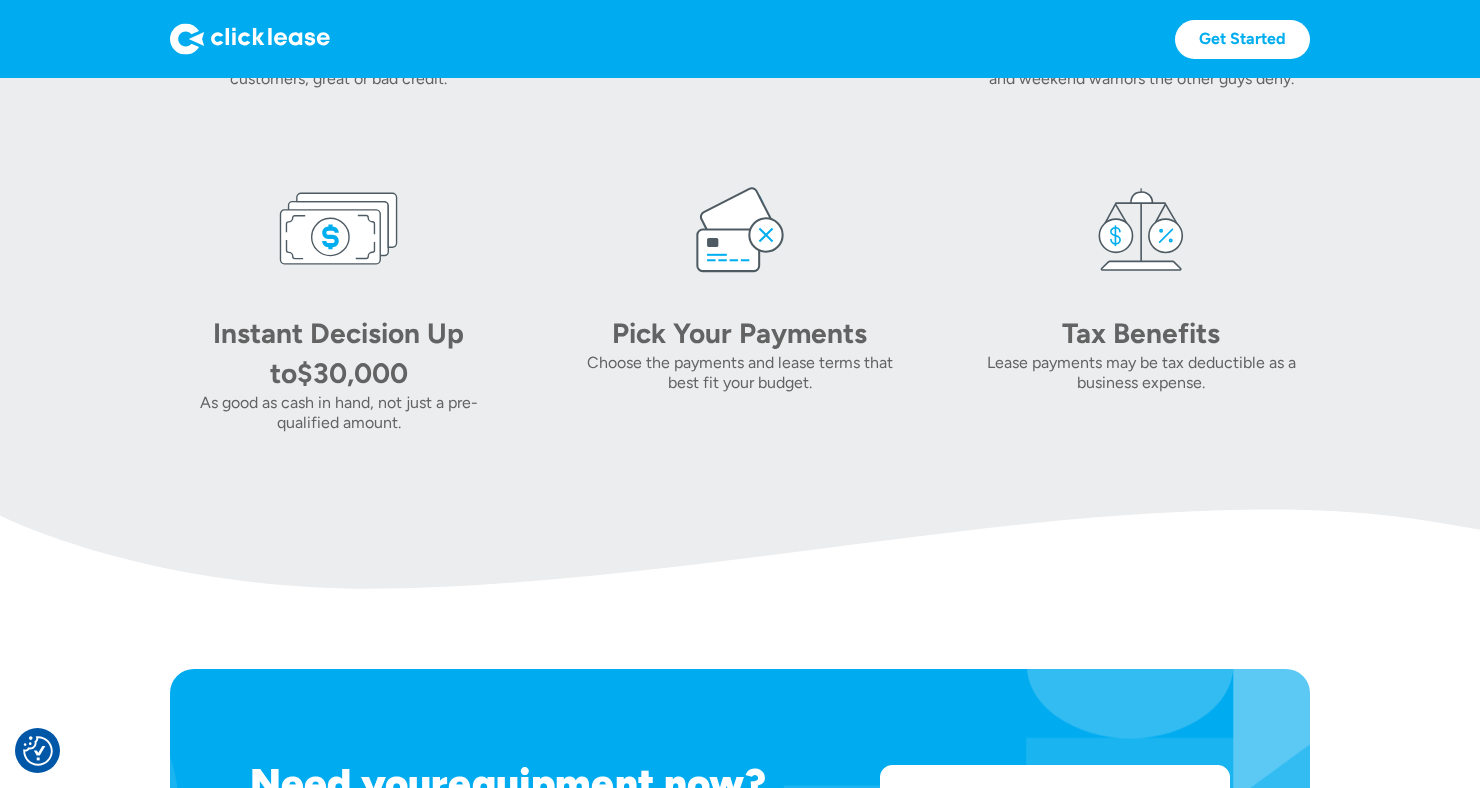click on "Pick Your Payments" at bounding box center (740, 333) 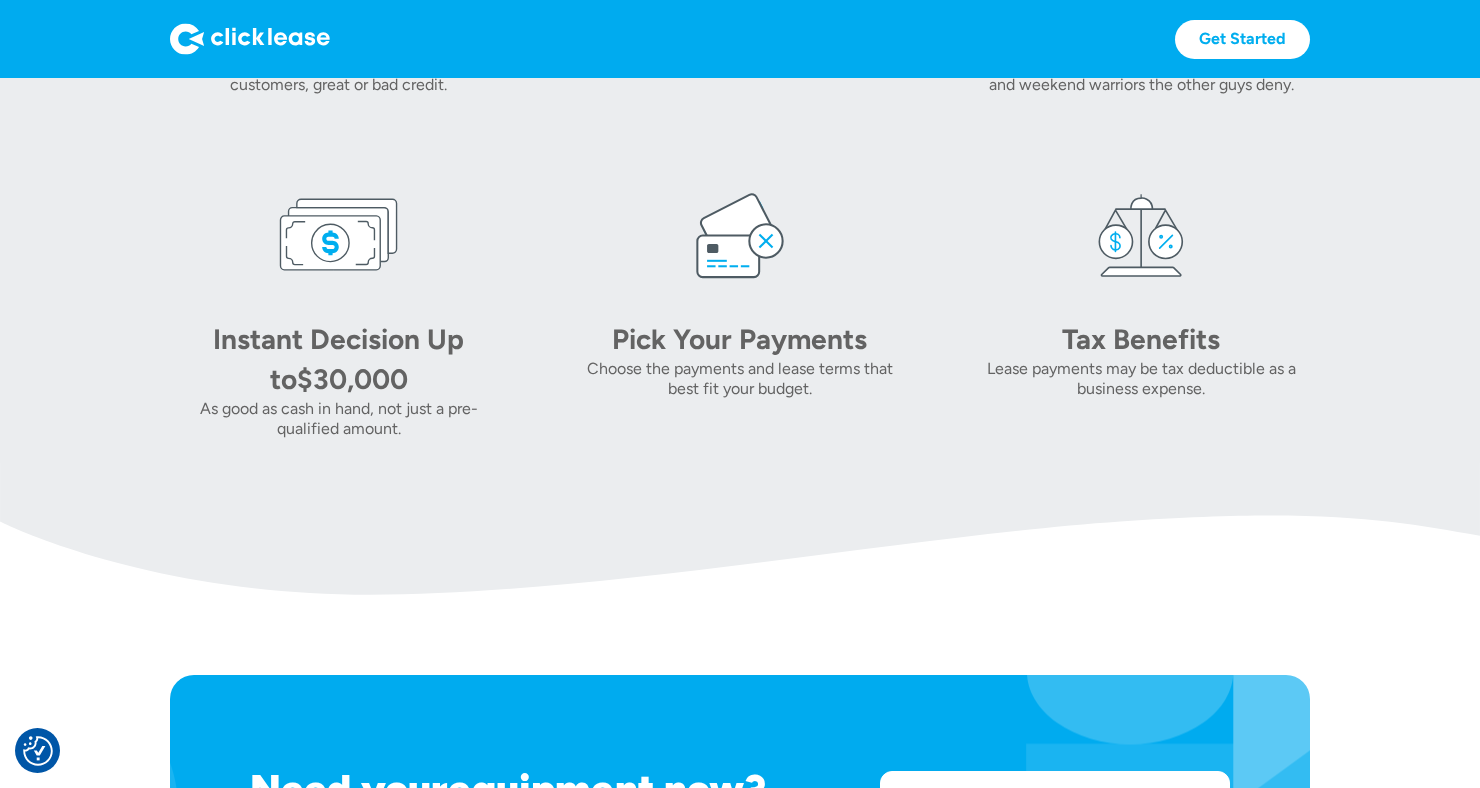 scroll, scrollTop: 1096, scrollLeft: 0, axis: vertical 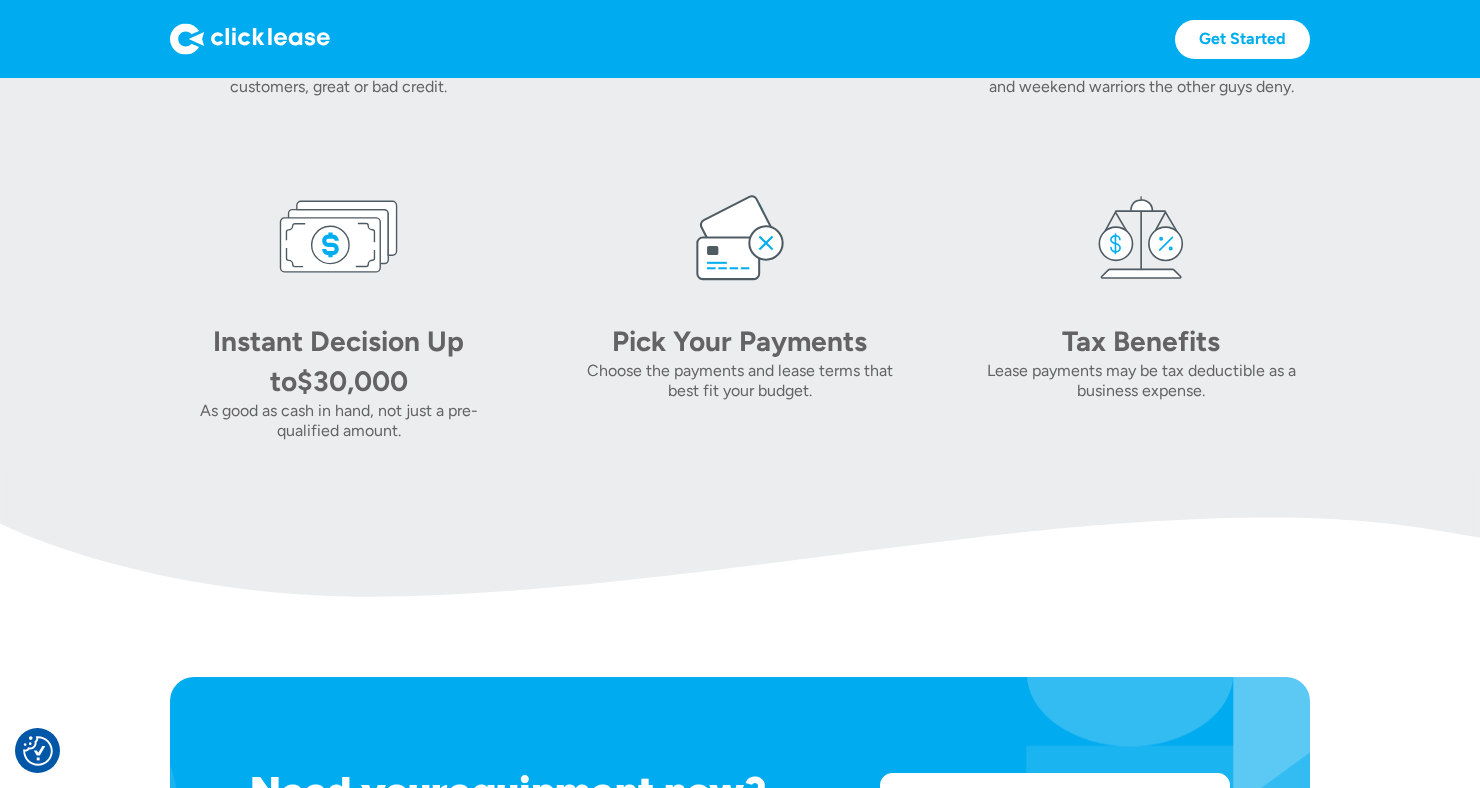 click on "Choose the payments and lease terms that best fit your budget." at bounding box center [739, 381] 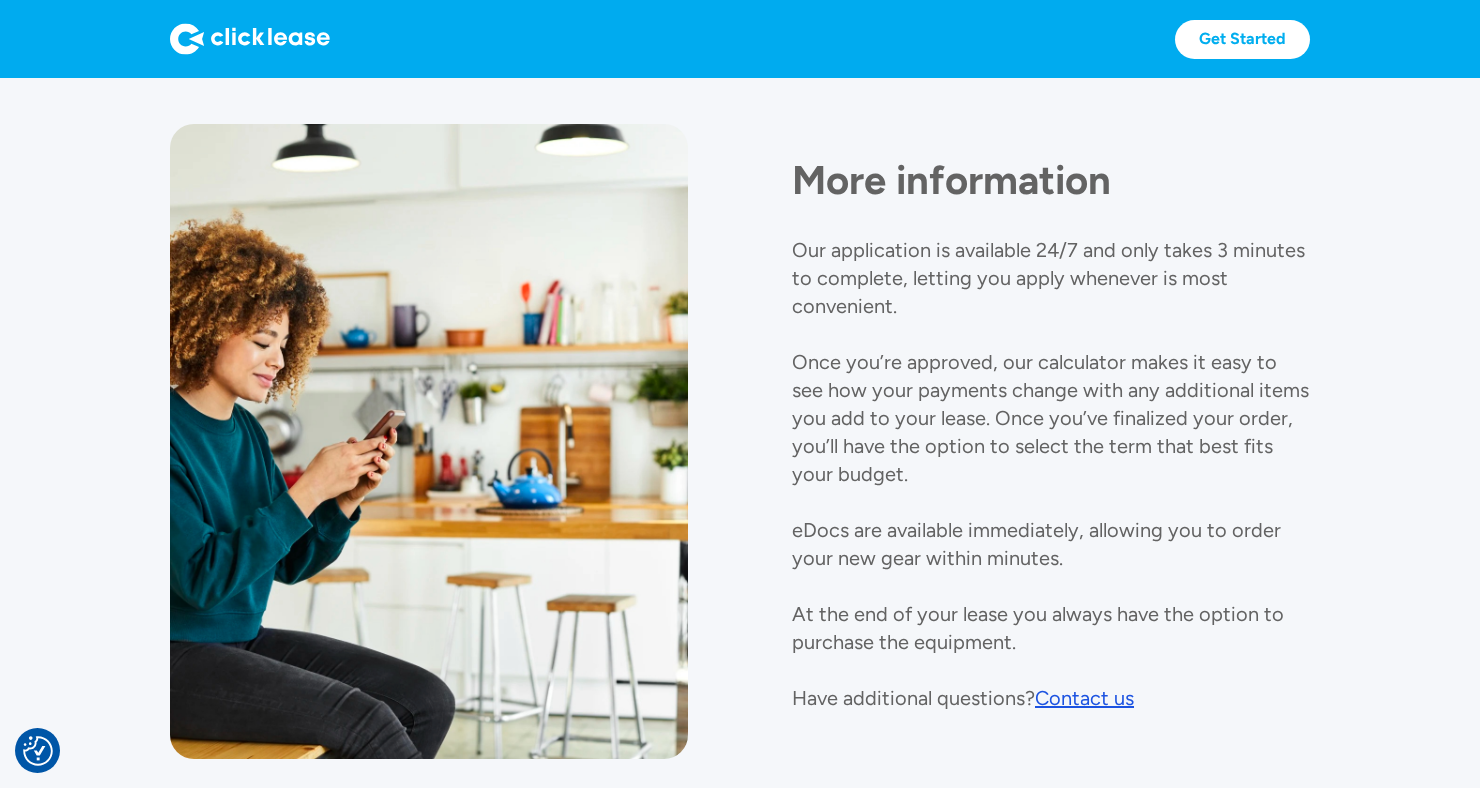 scroll, scrollTop: 2119, scrollLeft: 0, axis: vertical 